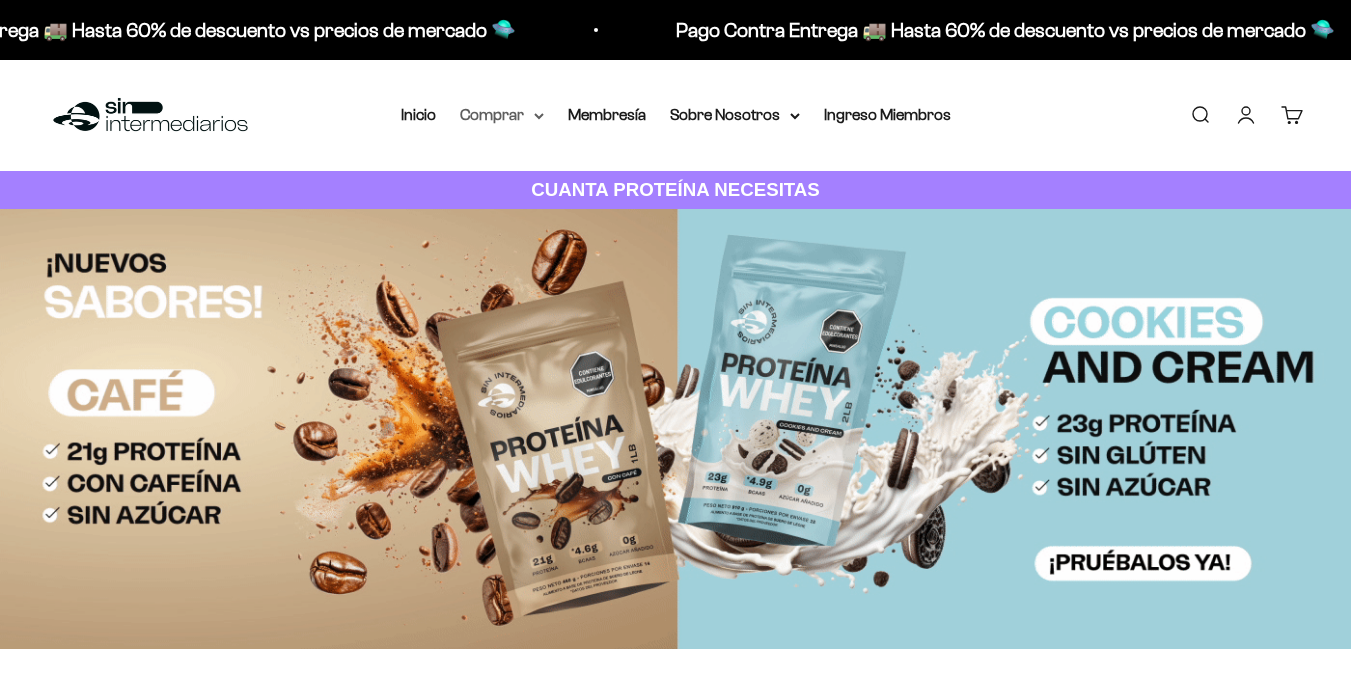 scroll, scrollTop: 0, scrollLeft: 0, axis: both 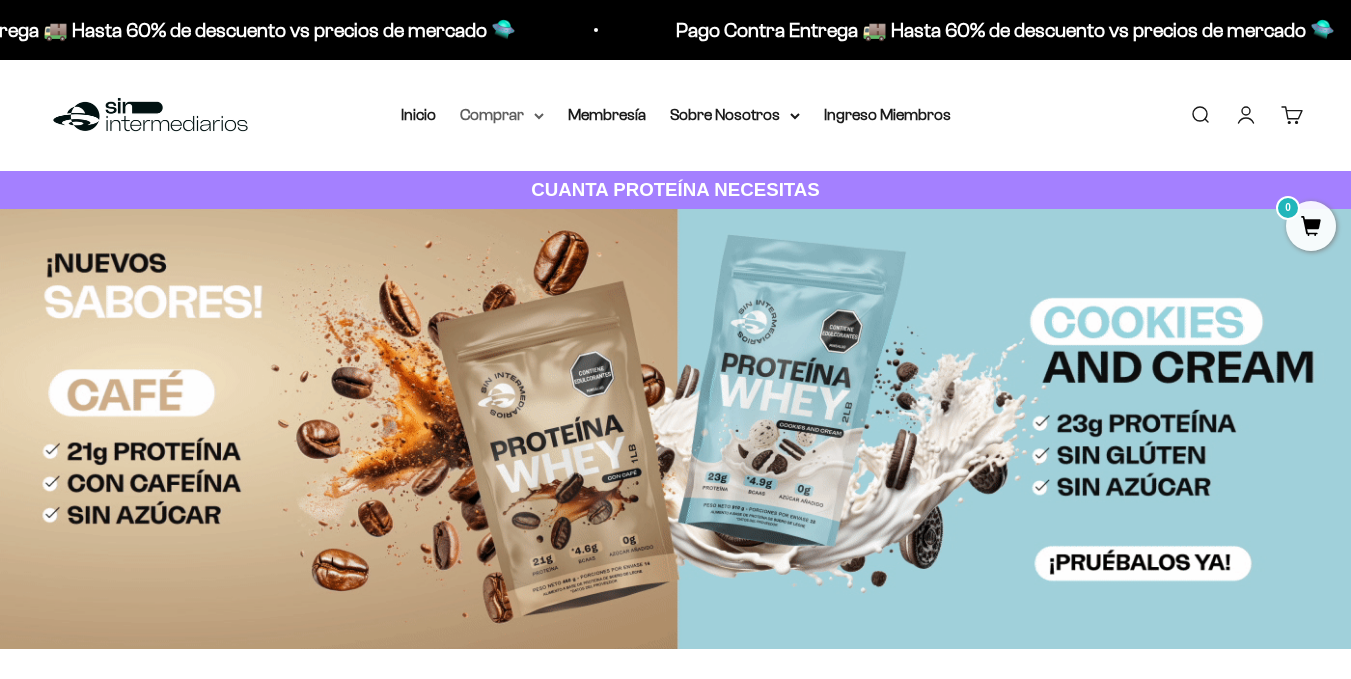 click on "Comprar" at bounding box center [502, 115] 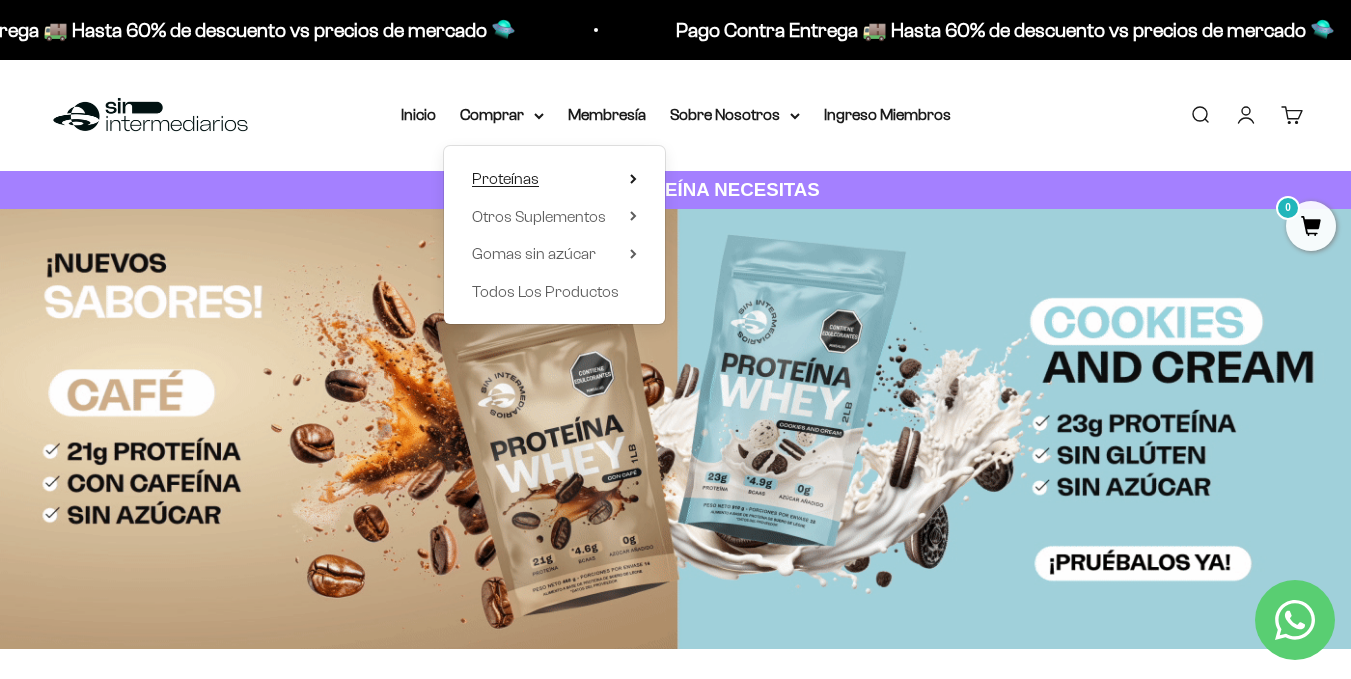 click on "Proteínas" at bounding box center [505, 178] 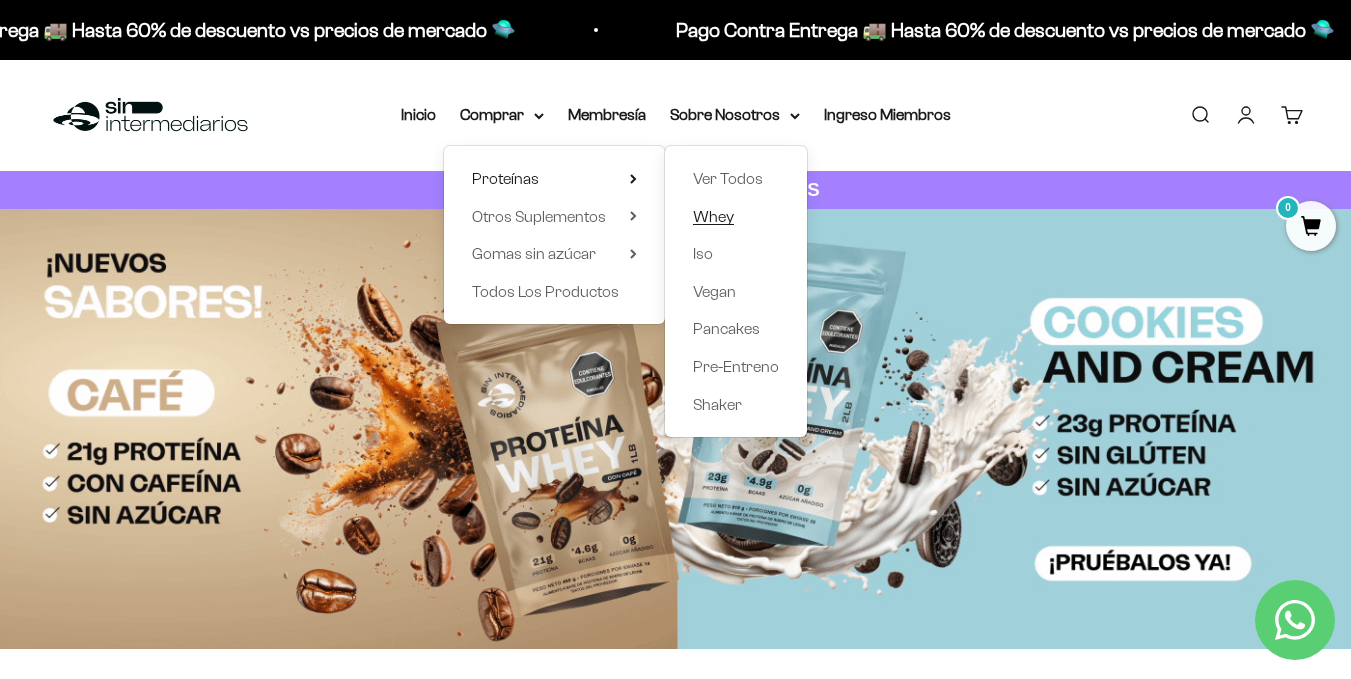 click on "Whey" at bounding box center [713, 216] 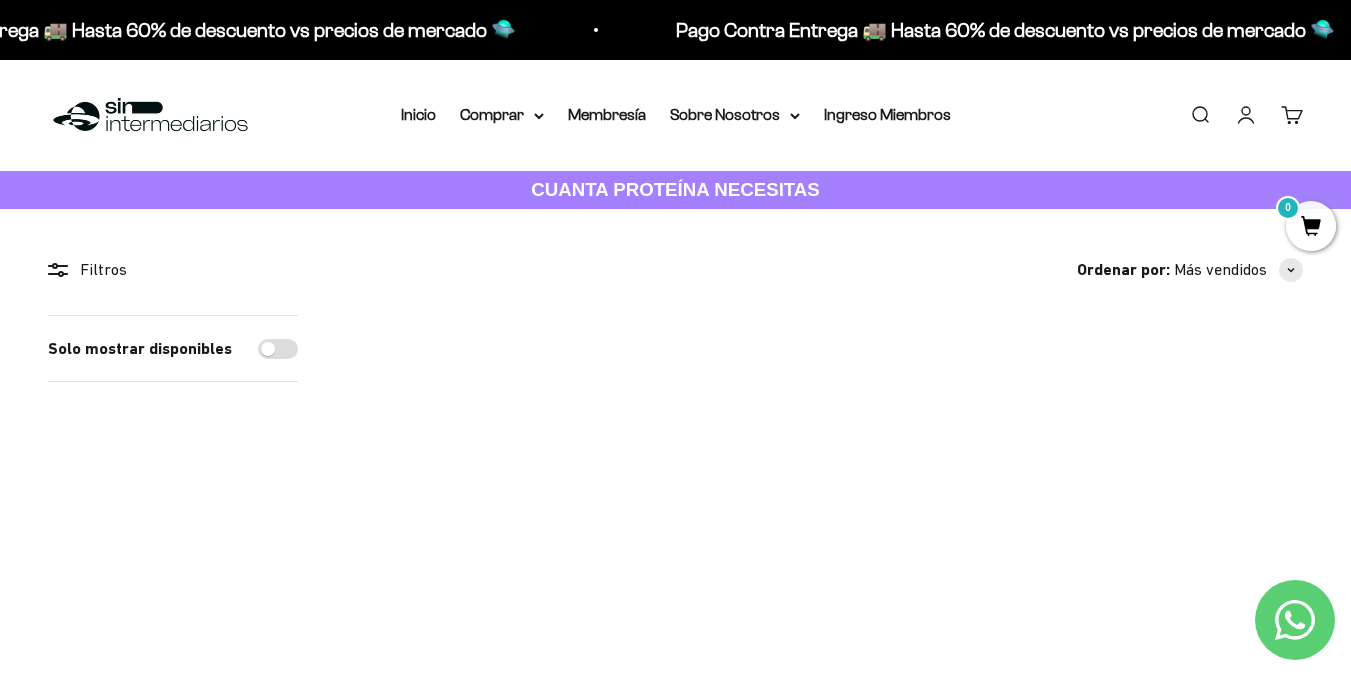 scroll, scrollTop: 300, scrollLeft: 0, axis: vertical 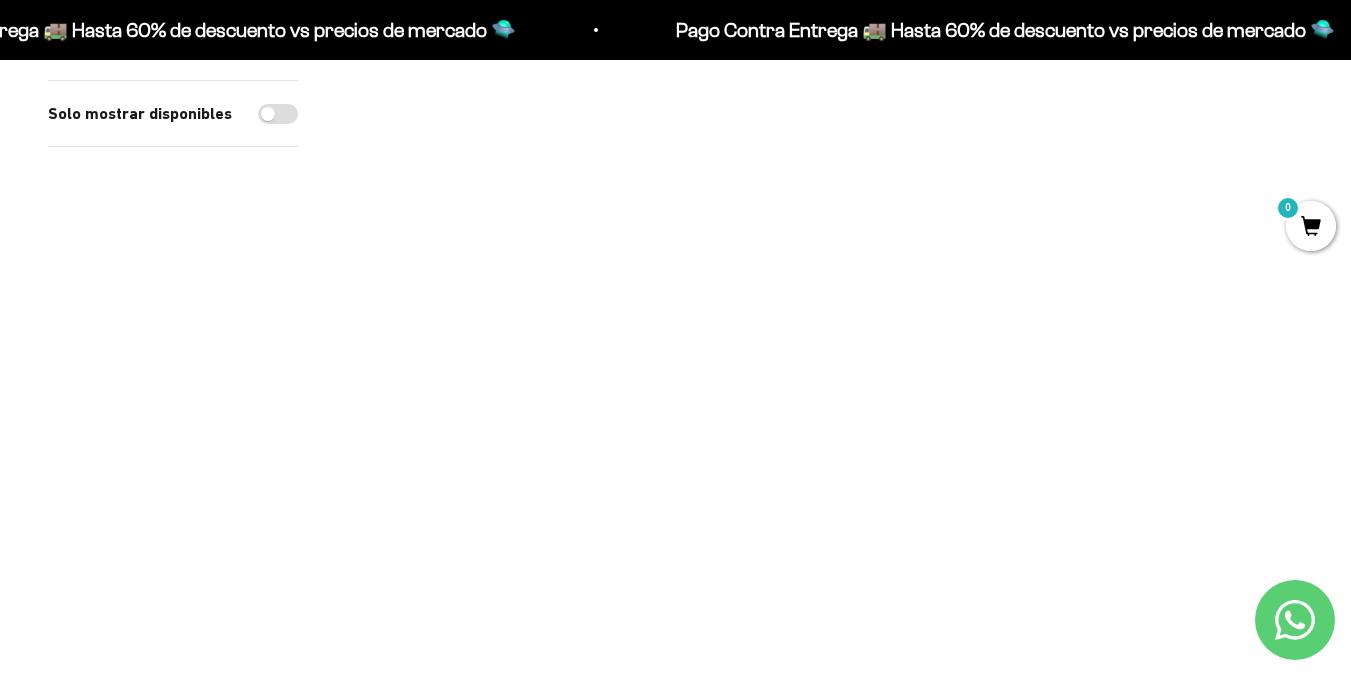 click at bounding box center [497, 166] 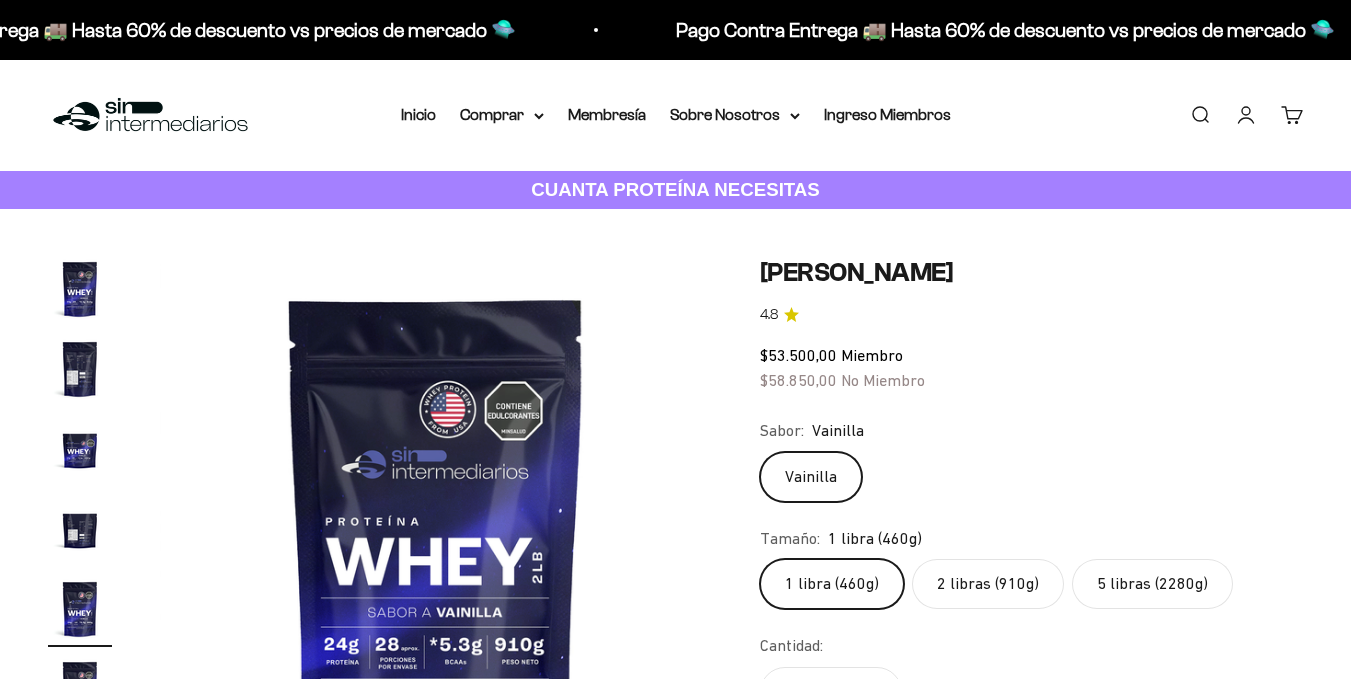 scroll, scrollTop: 0, scrollLeft: 0, axis: both 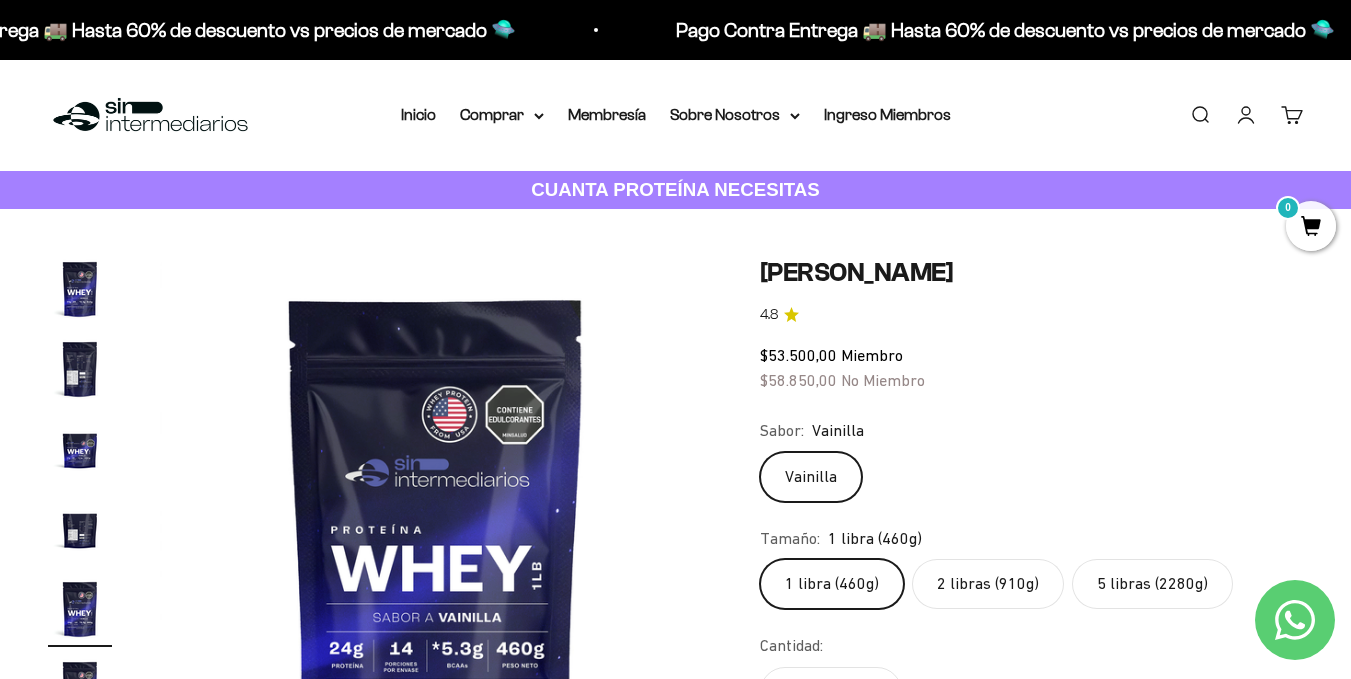 click on "5 libras (2280g)" 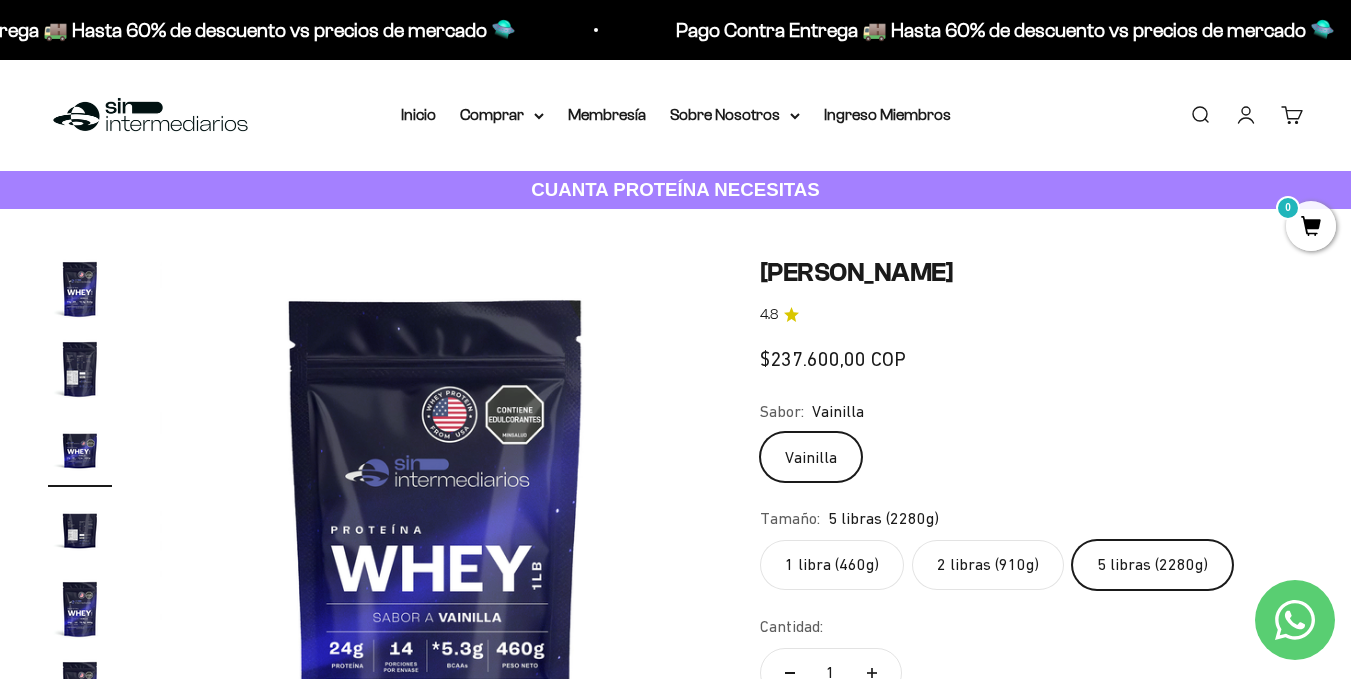 scroll, scrollTop: 0, scrollLeft: 1128, axis: horizontal 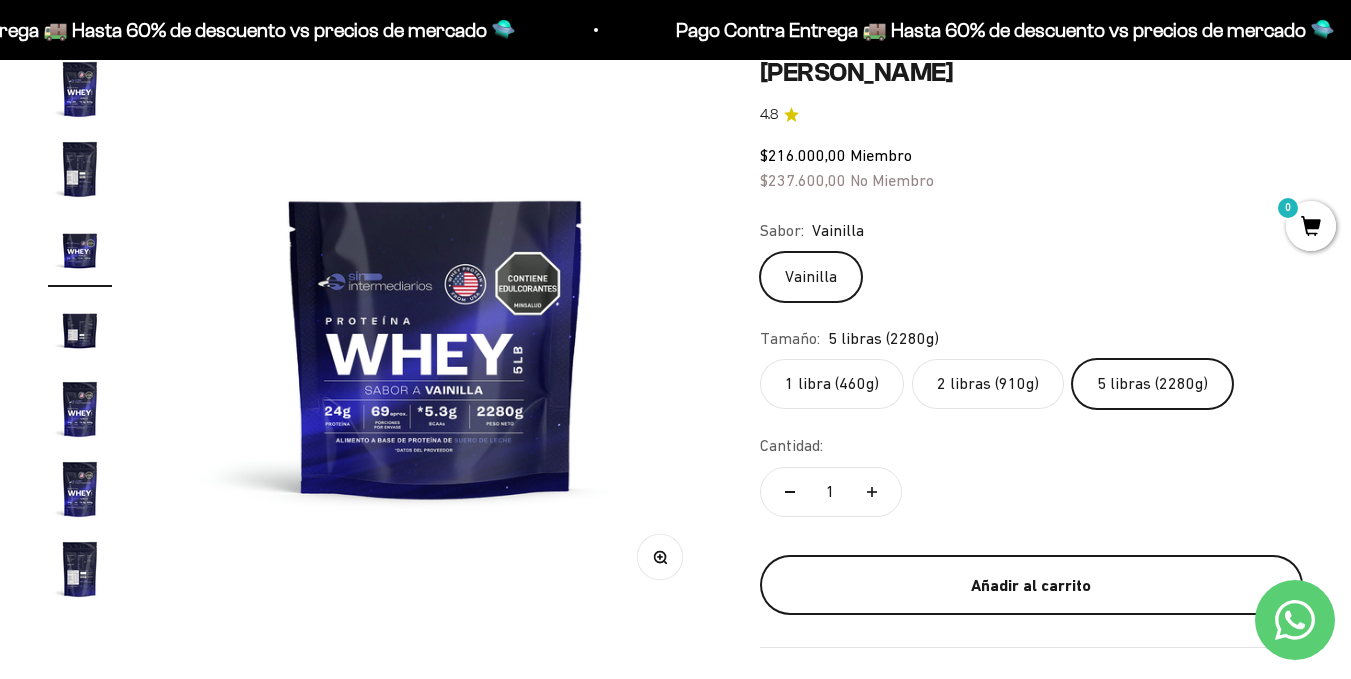 click on "Añadir al carrito" at bounding box center (1031, 586) 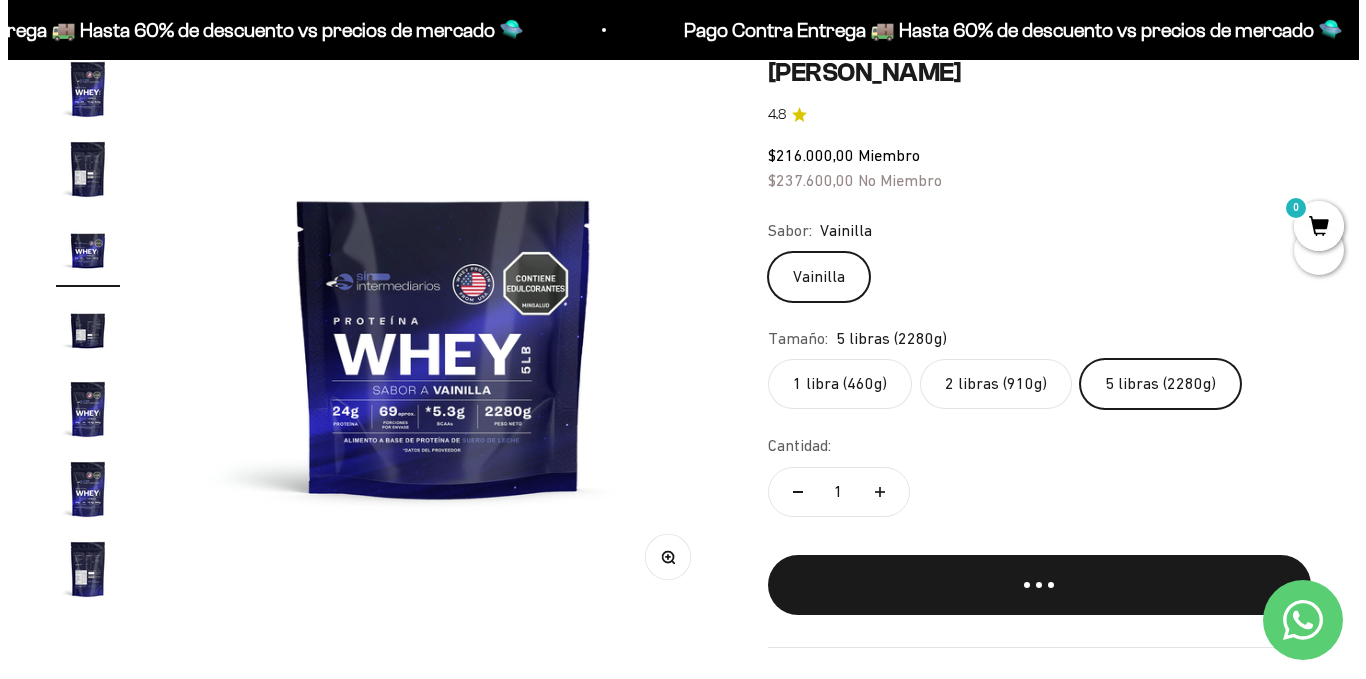 scroll, scrollTop: 0, scrollLeft: 1144, axis: horizontal 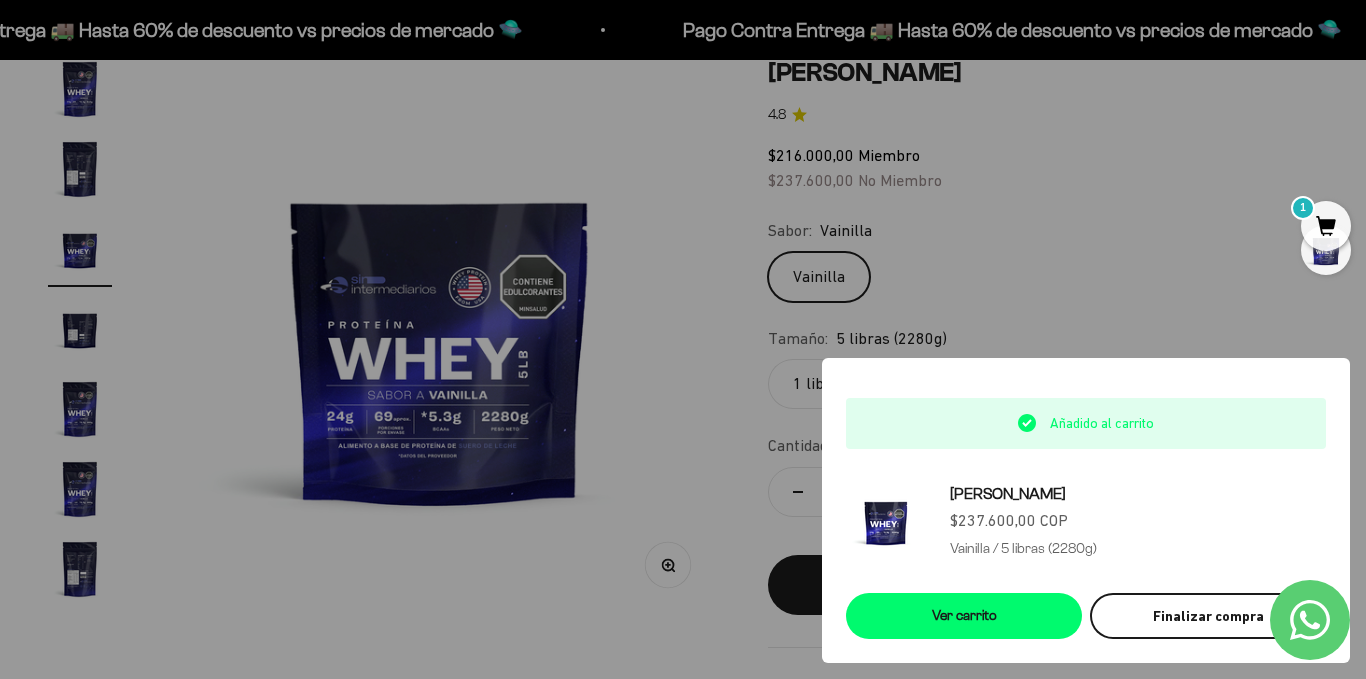 click on "Finalizar compra" at bounding box center [1208, 616] 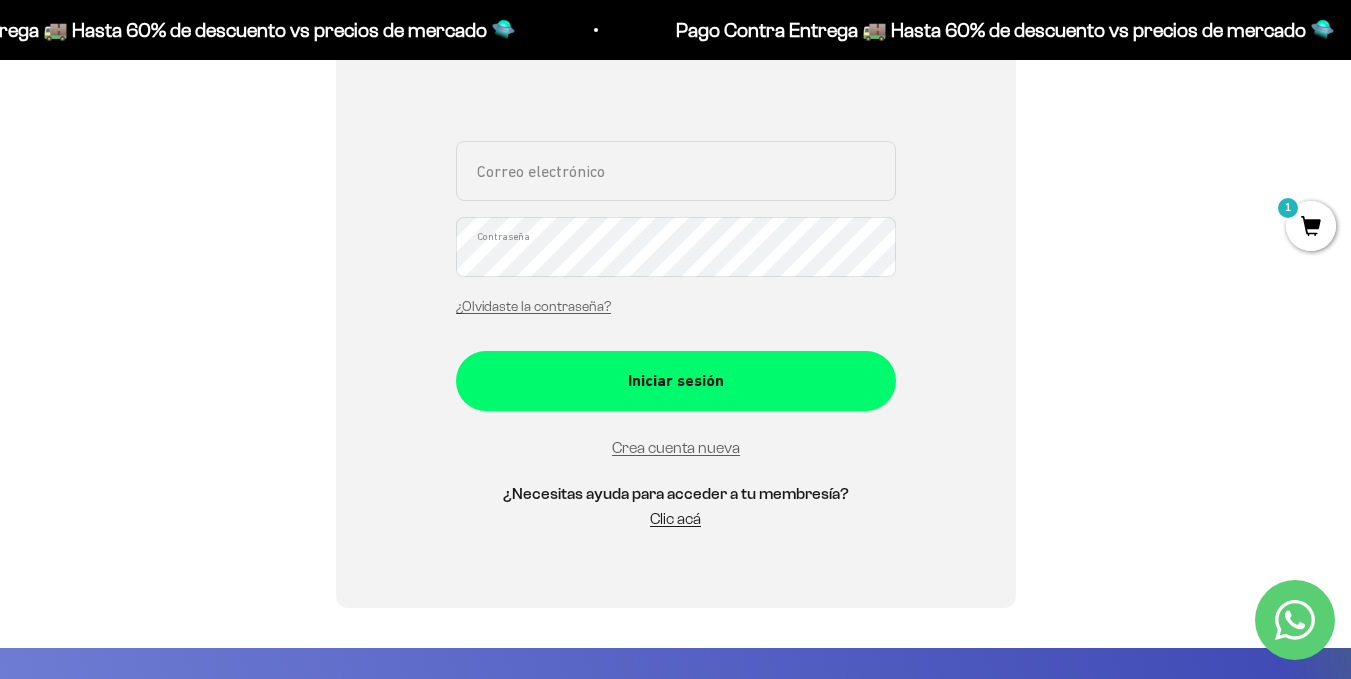 scroll, scrollTop: 100, scrollLeft: 0, axis: vertical 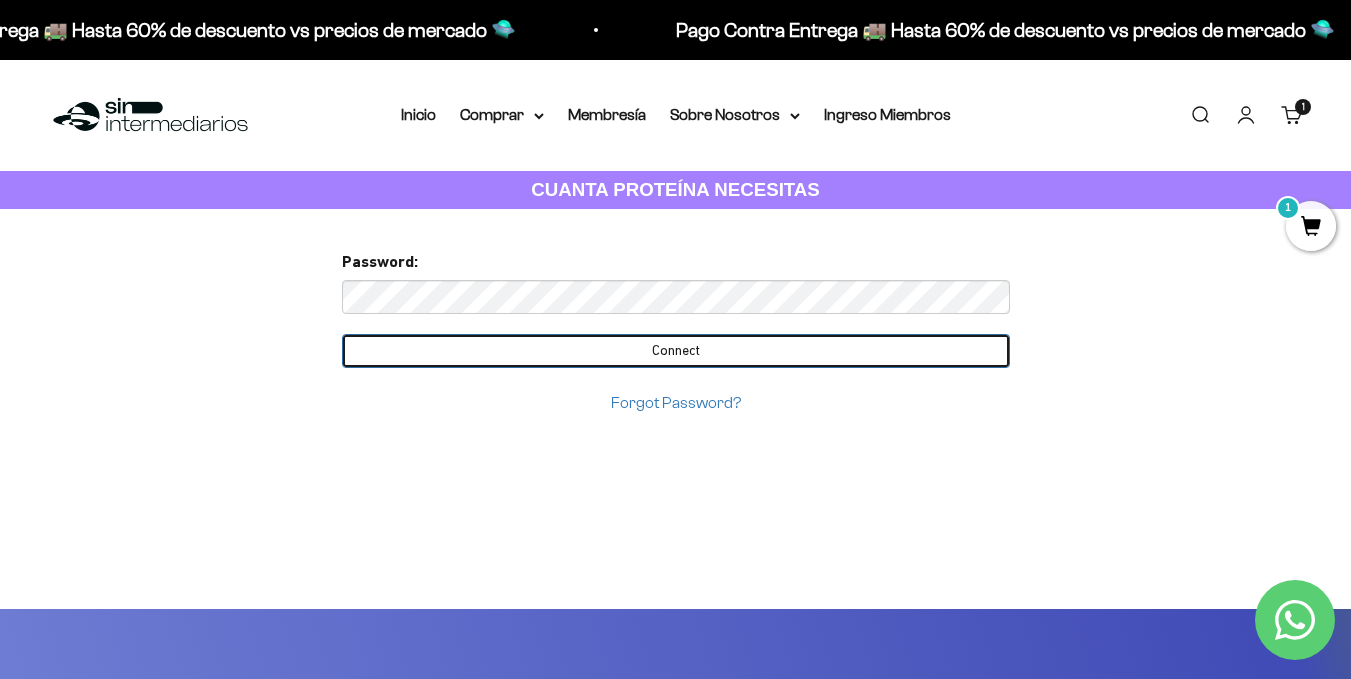 click on "Connect" at bounding box center [676, 351] 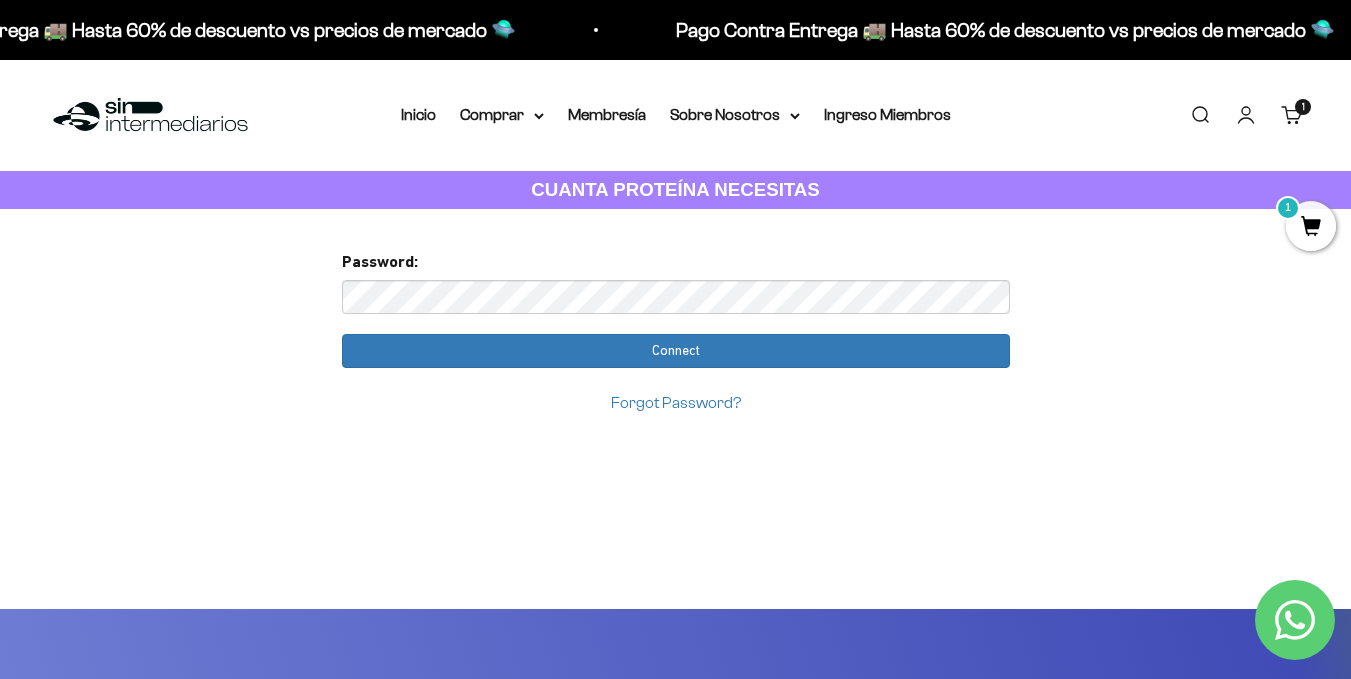 click on "1" at bounding box center [1311, 226] 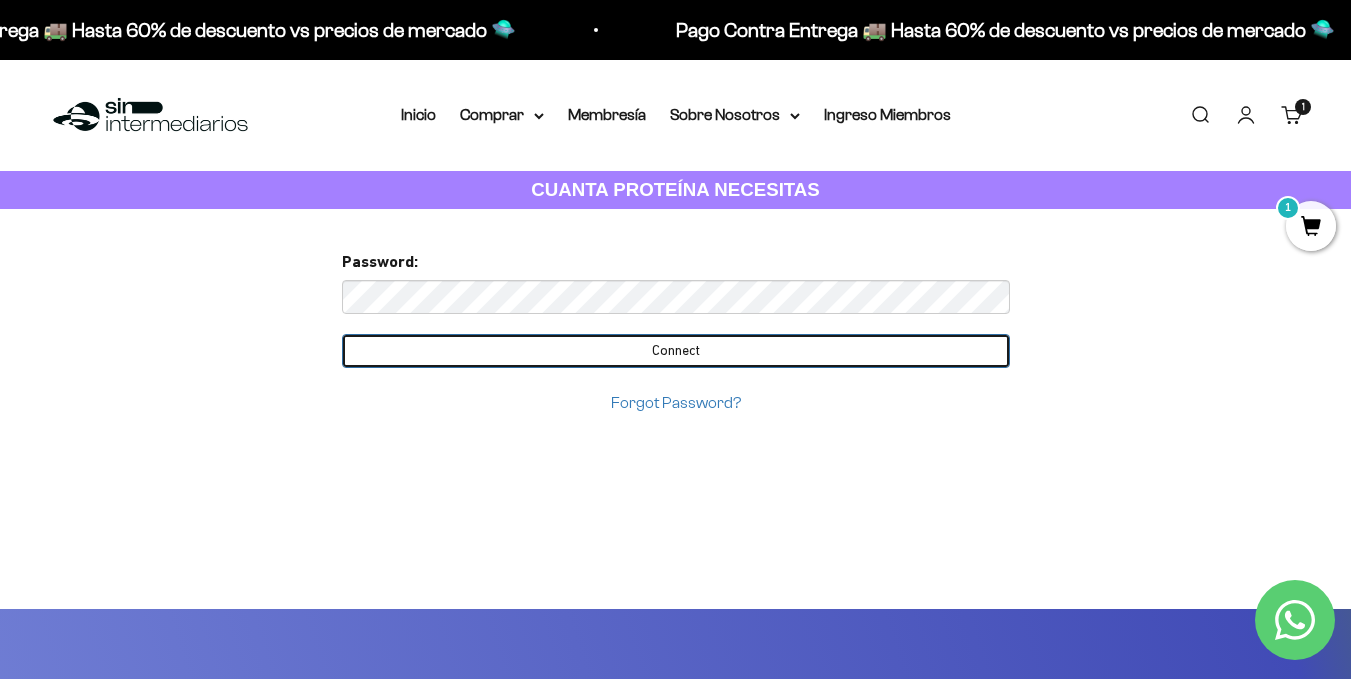 click on "Connect" at bounding box center (676, 351) 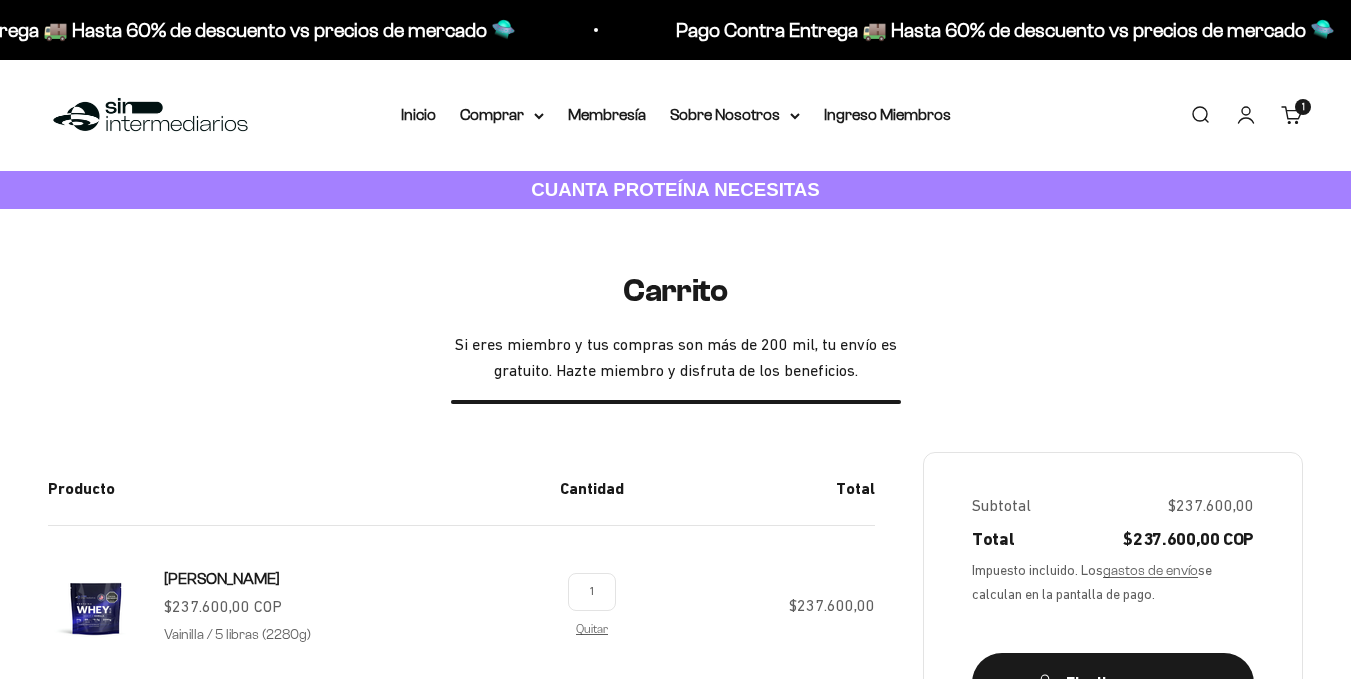 scroll, scrollTop: 300, scrollLeft: 0, axis: vertical 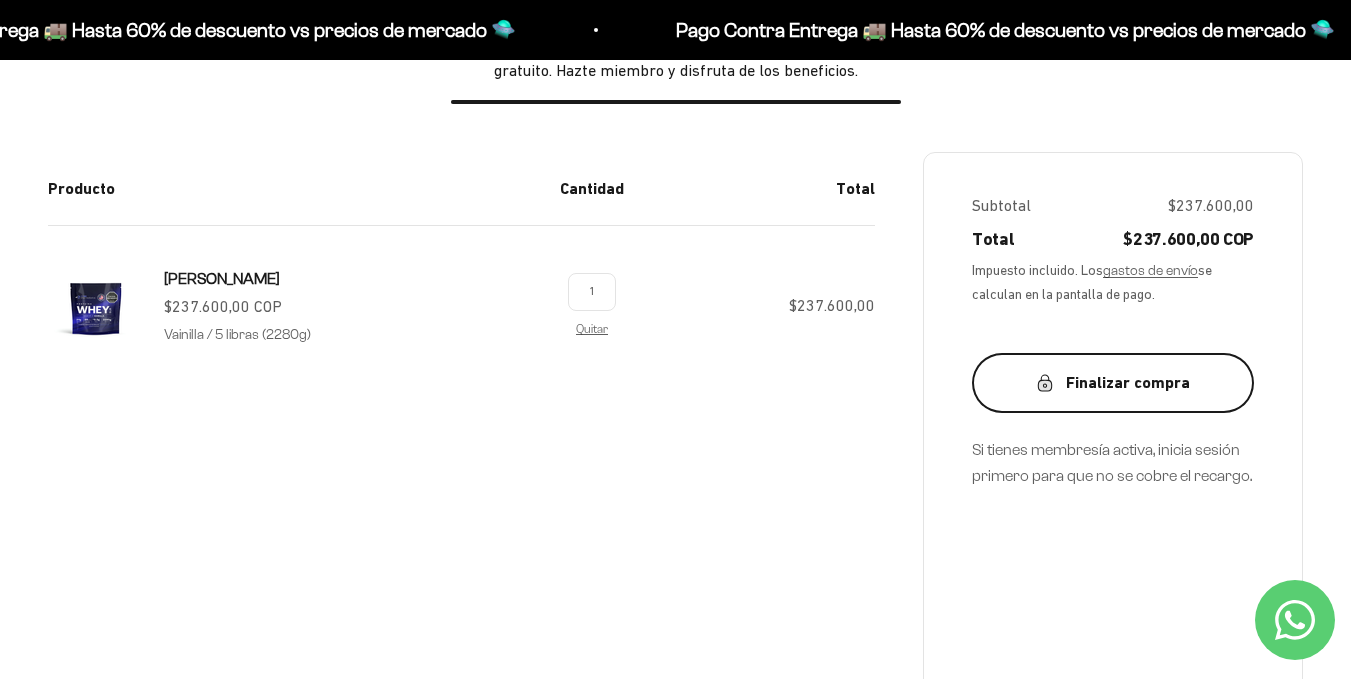 click on "Finalizar compra" at bounding box center (1113, 383) 